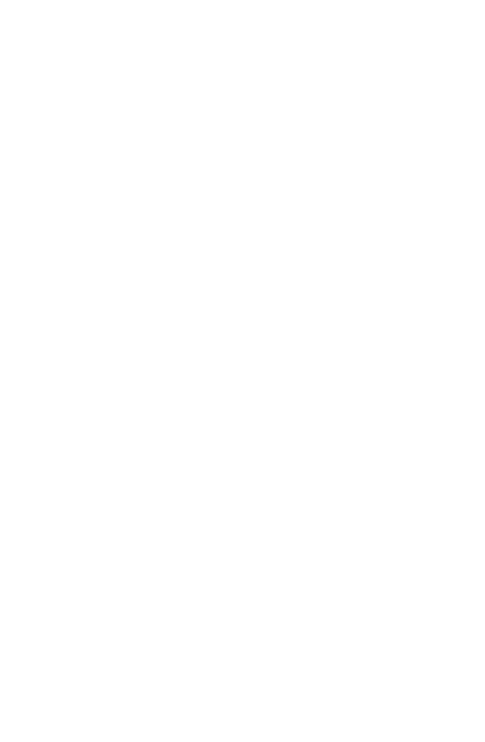 scroll, scrollTop: 0, scrollLeft: 0, axis: both 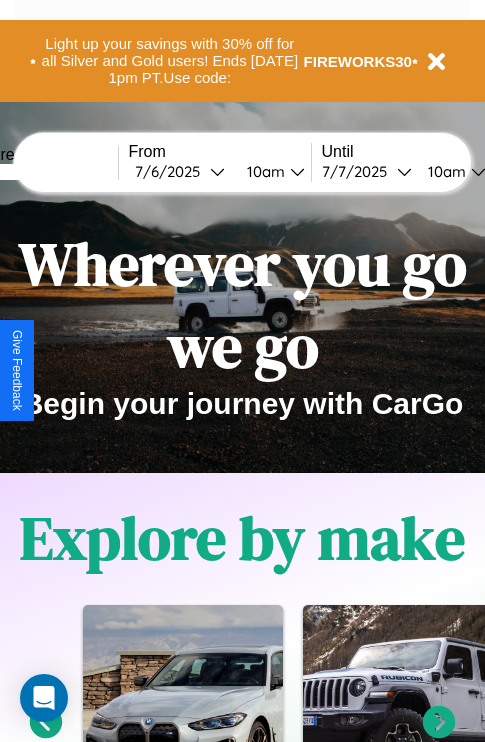 click at bounding box center (43, 172) 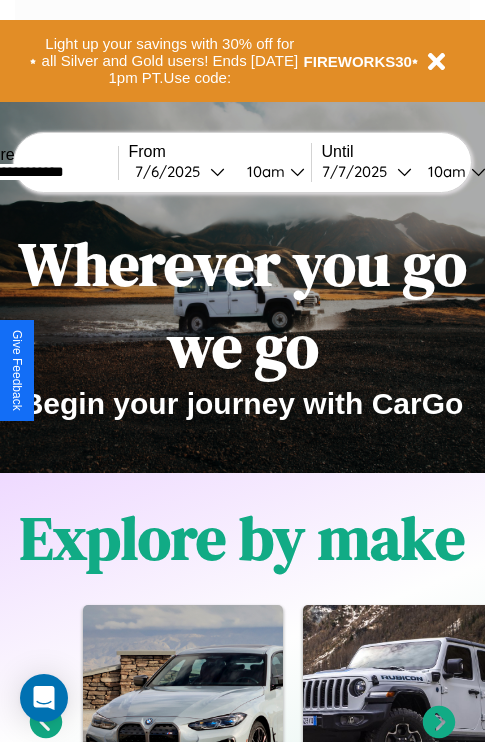 type on "**********" 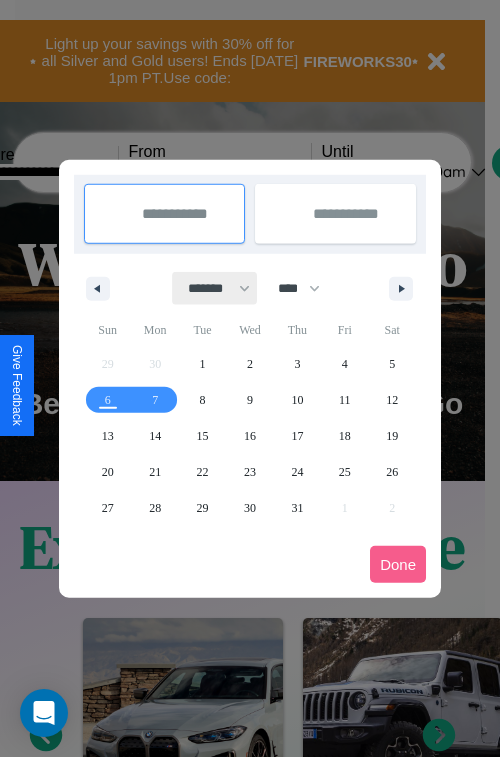 click on "******* ******** ***** ***** *** **** **** ****** ********* ******* ******** ********" at bounding box center (215, 288) 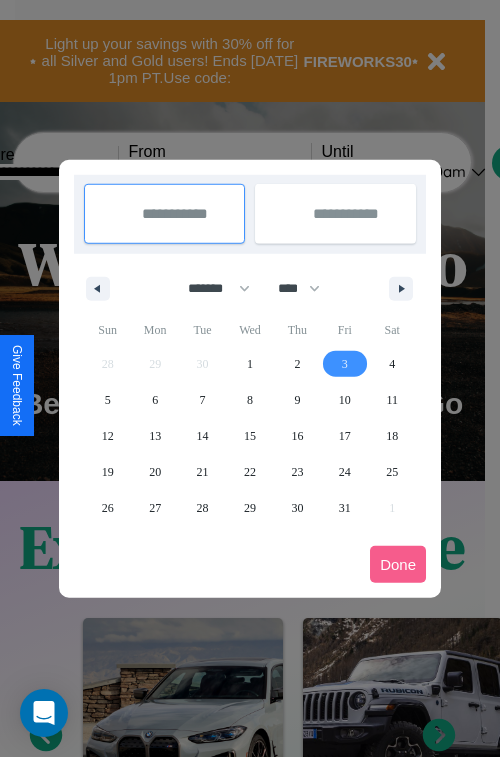 click on "3" at bounding box center (345, 364) 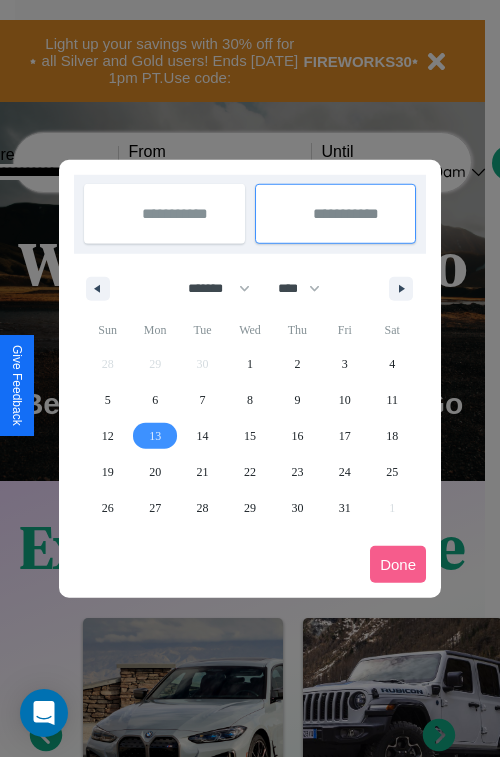 click on "13" at bounding box center [155, 436] 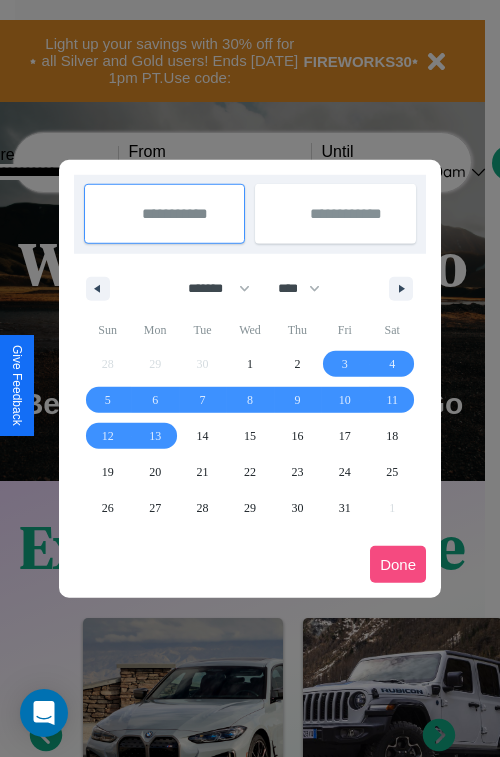 click on "Done" at bounding box center (398, 564) 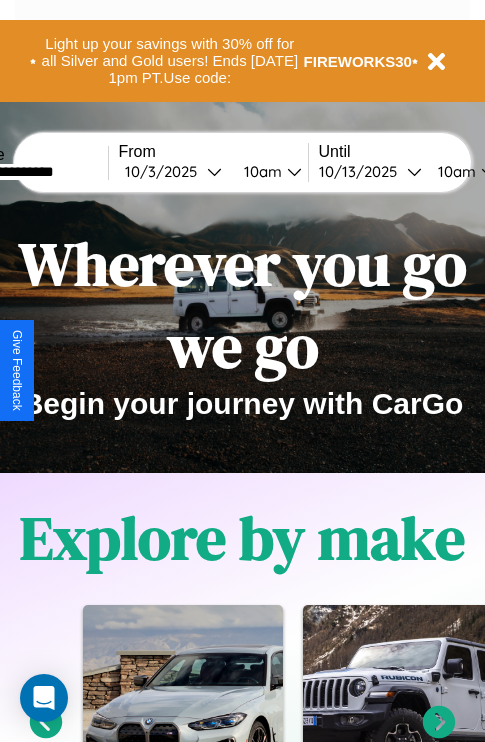 scroll, scrollTop: 0, scrollLeft: 77, axis: horizontal 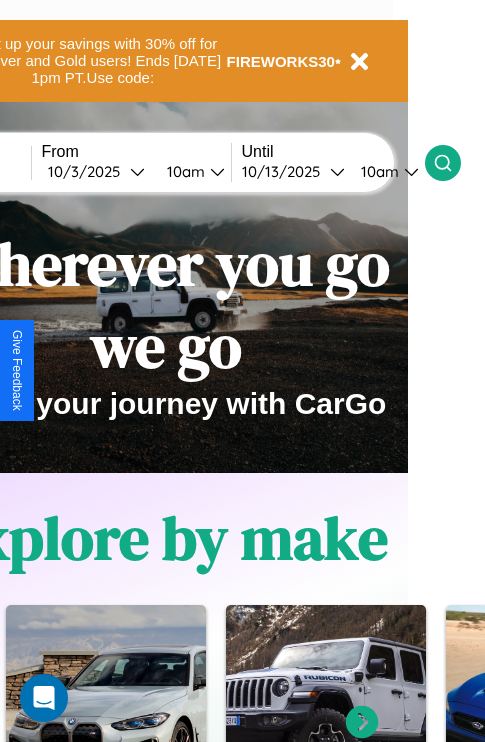 click 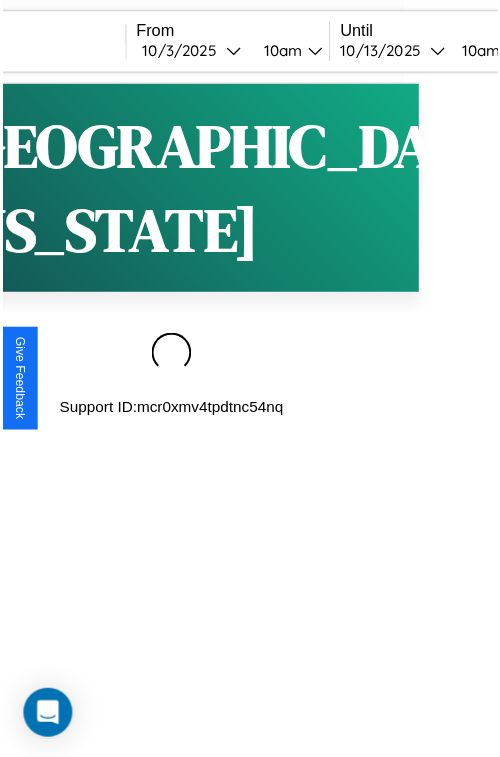 scroll, scrollTop: 0, scrollLeft: 0, axis: both 